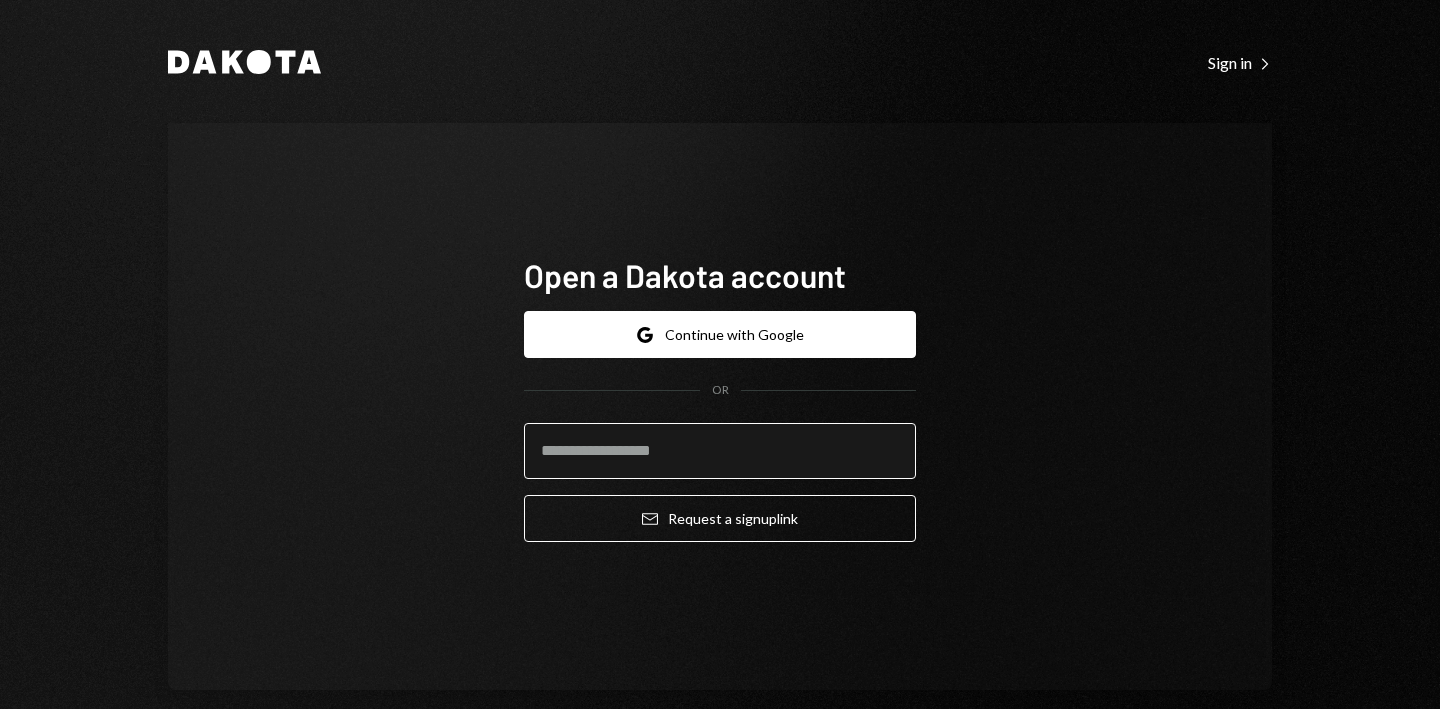 scroll, scrollTop: 0, scrollLeft: 0, axis: both 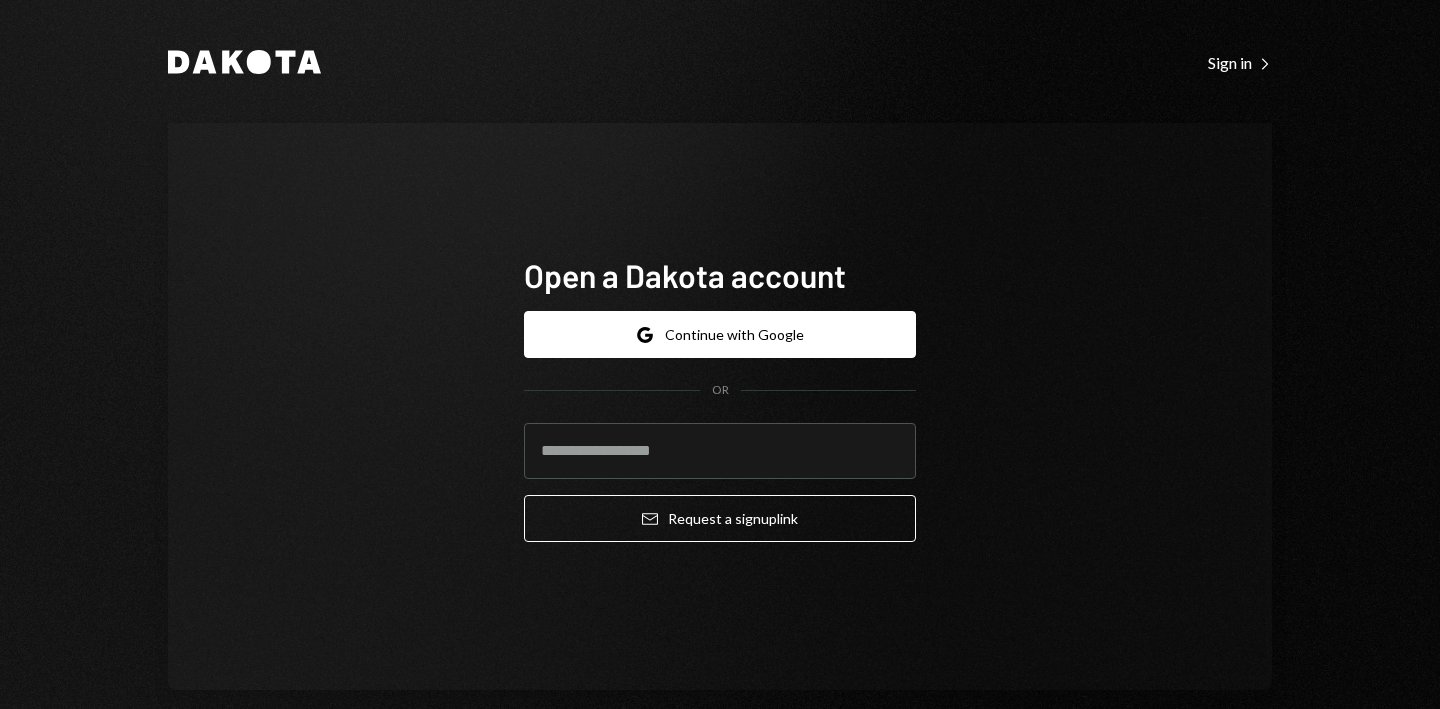 paste on "**********" 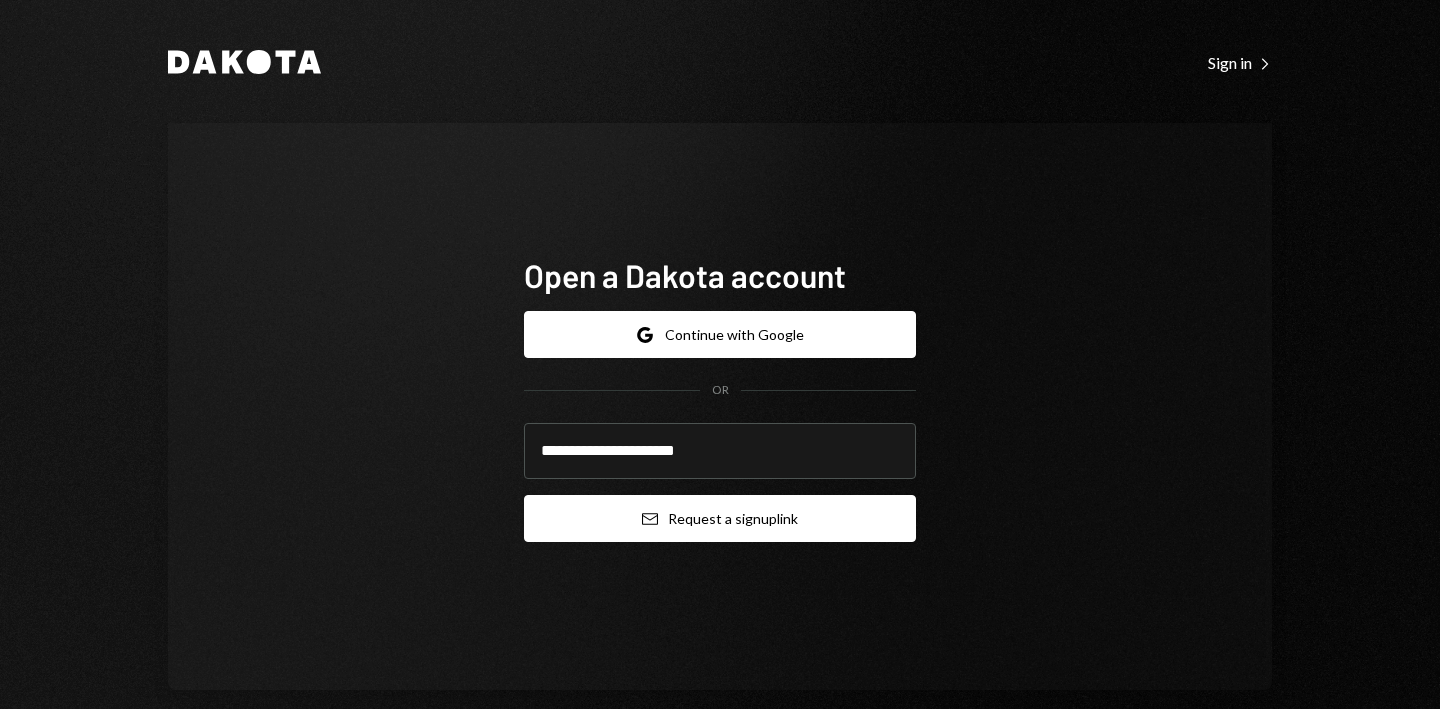 type on "**********" 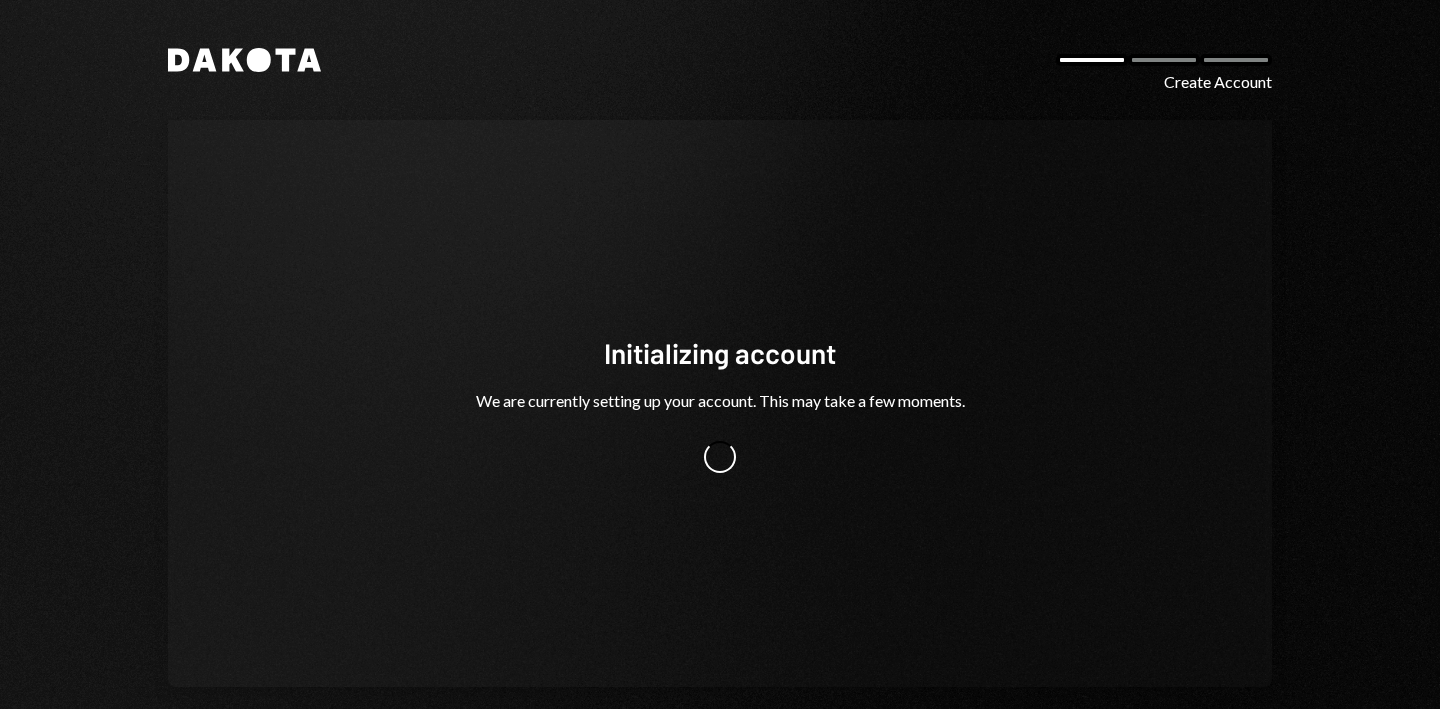 scroll, scrollTop: 0, scrollLeft: 0, axis: both 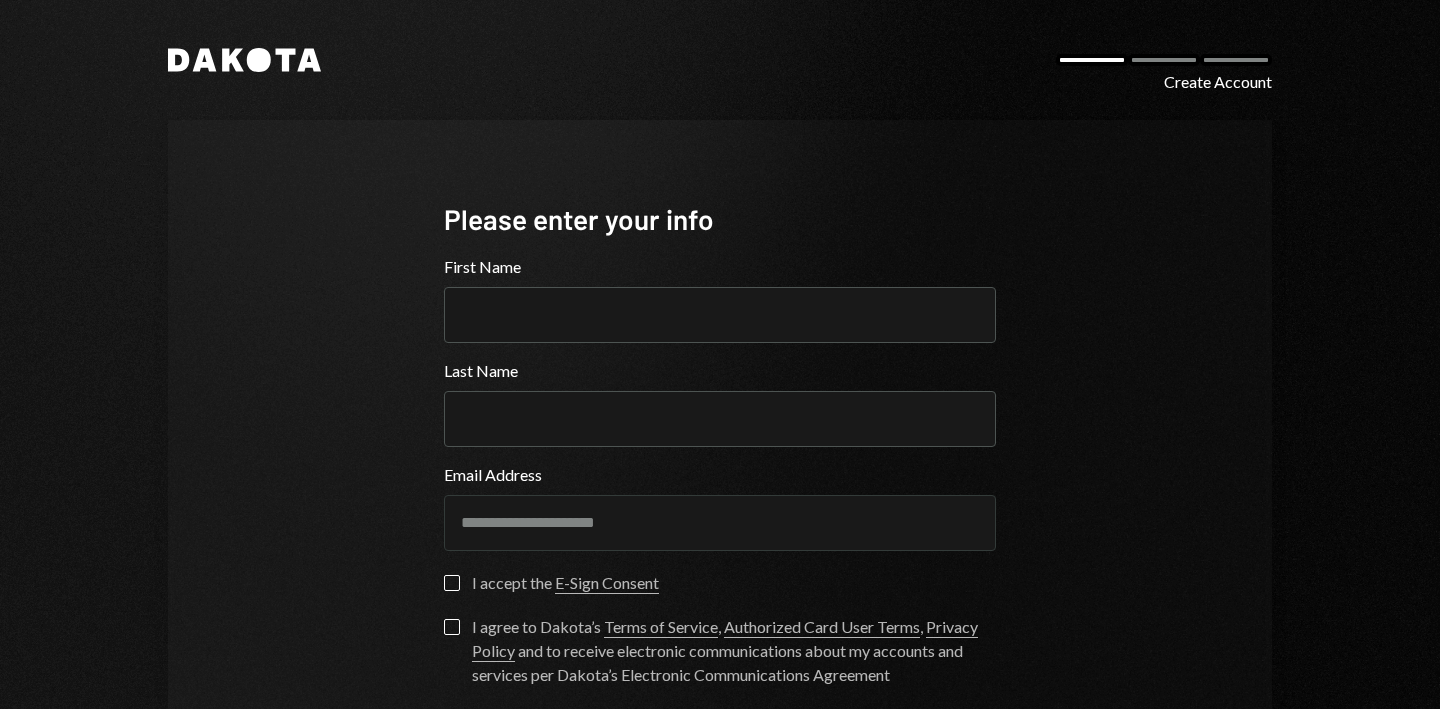 click on "**********" at bounding box center [720, 479] 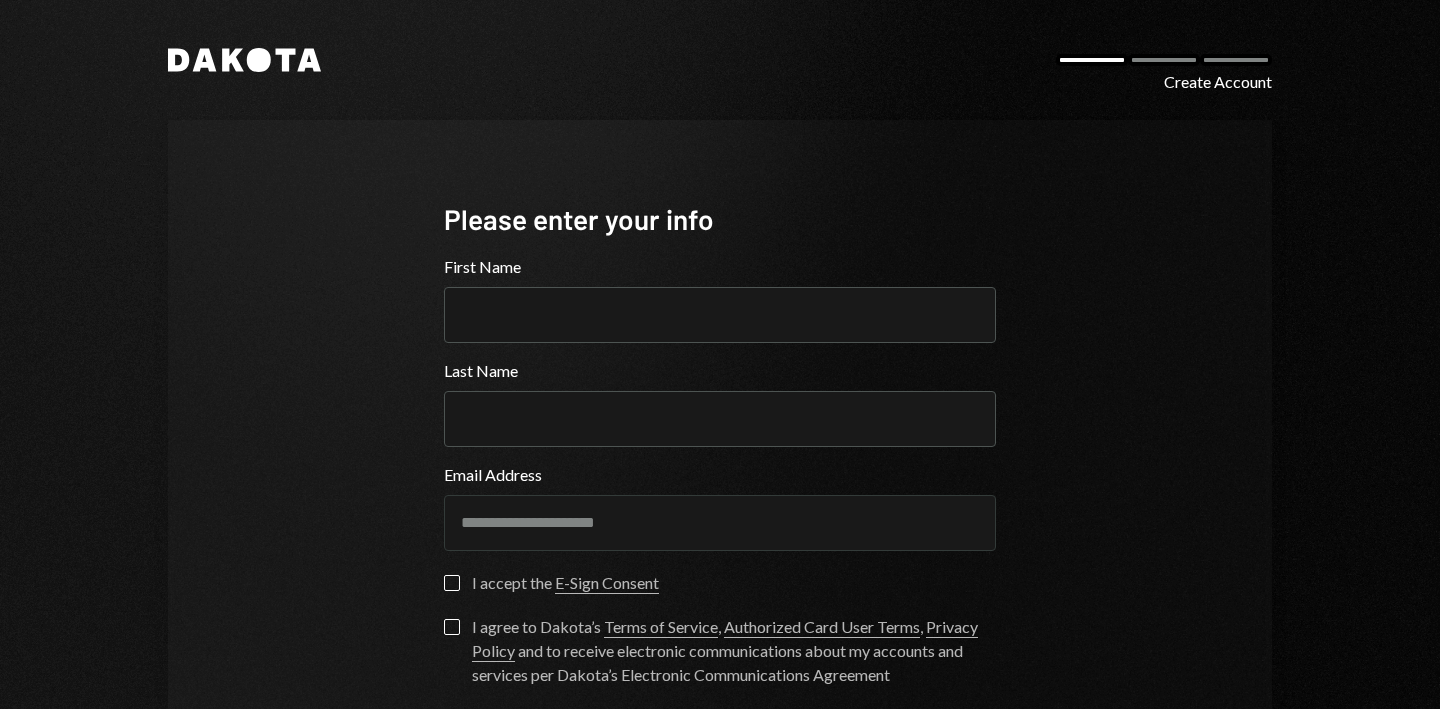 scroll, scrollTop: 0, scrollLeft: 0, axis: both 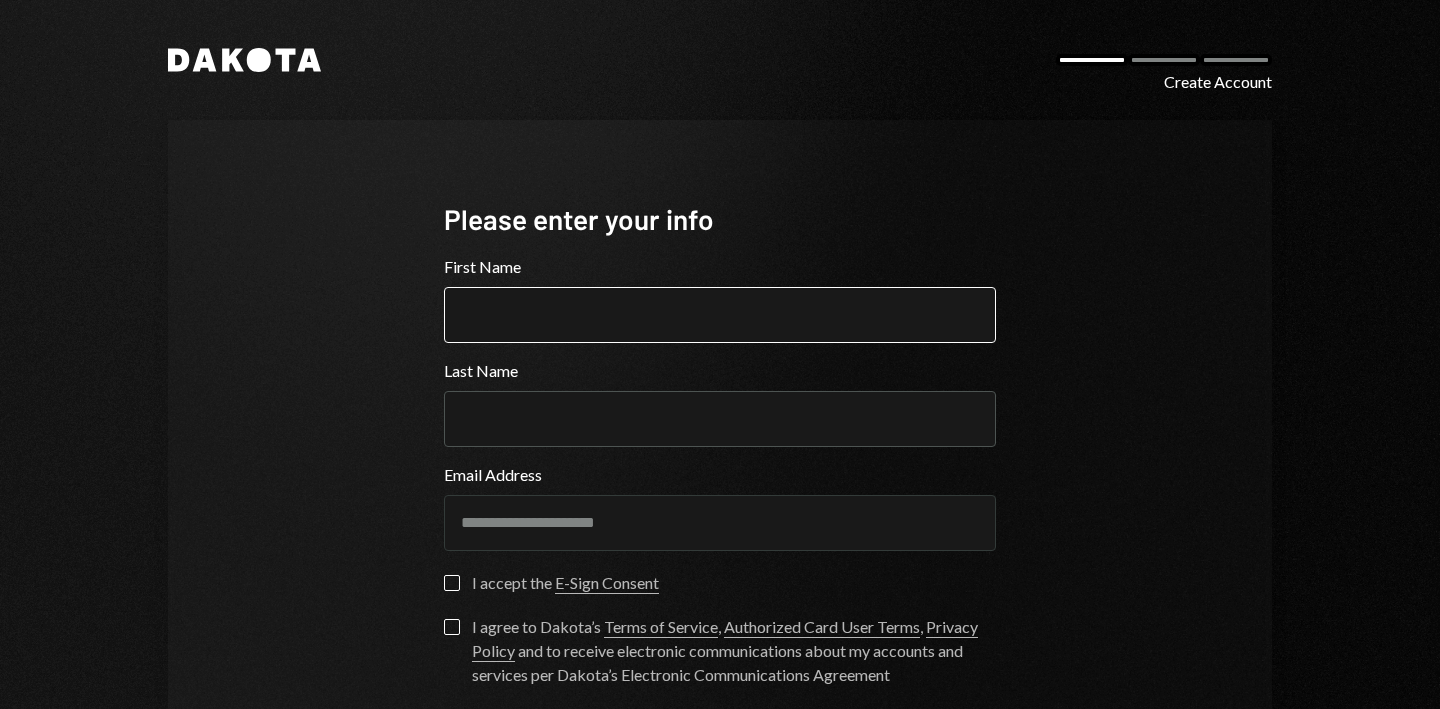 click on "First Name" at bounding box center (720, 315) 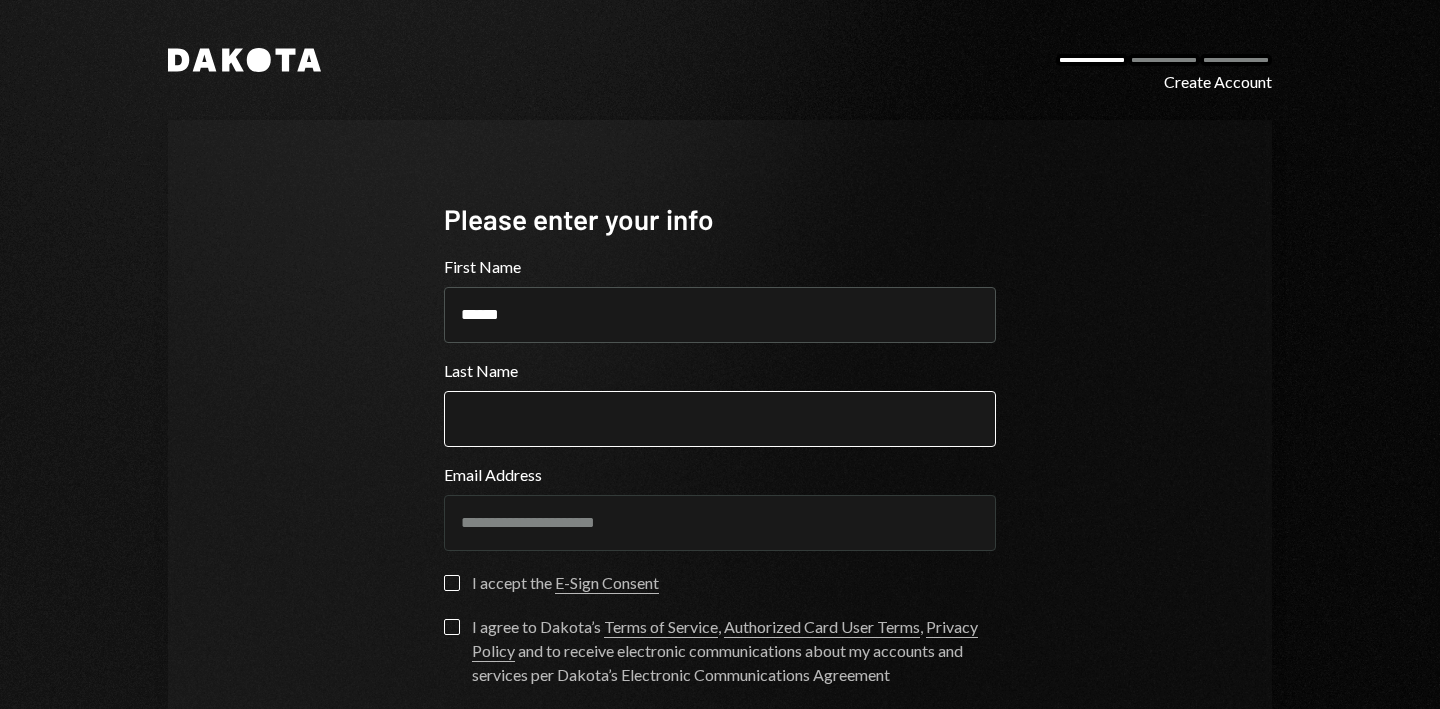 type on "******" 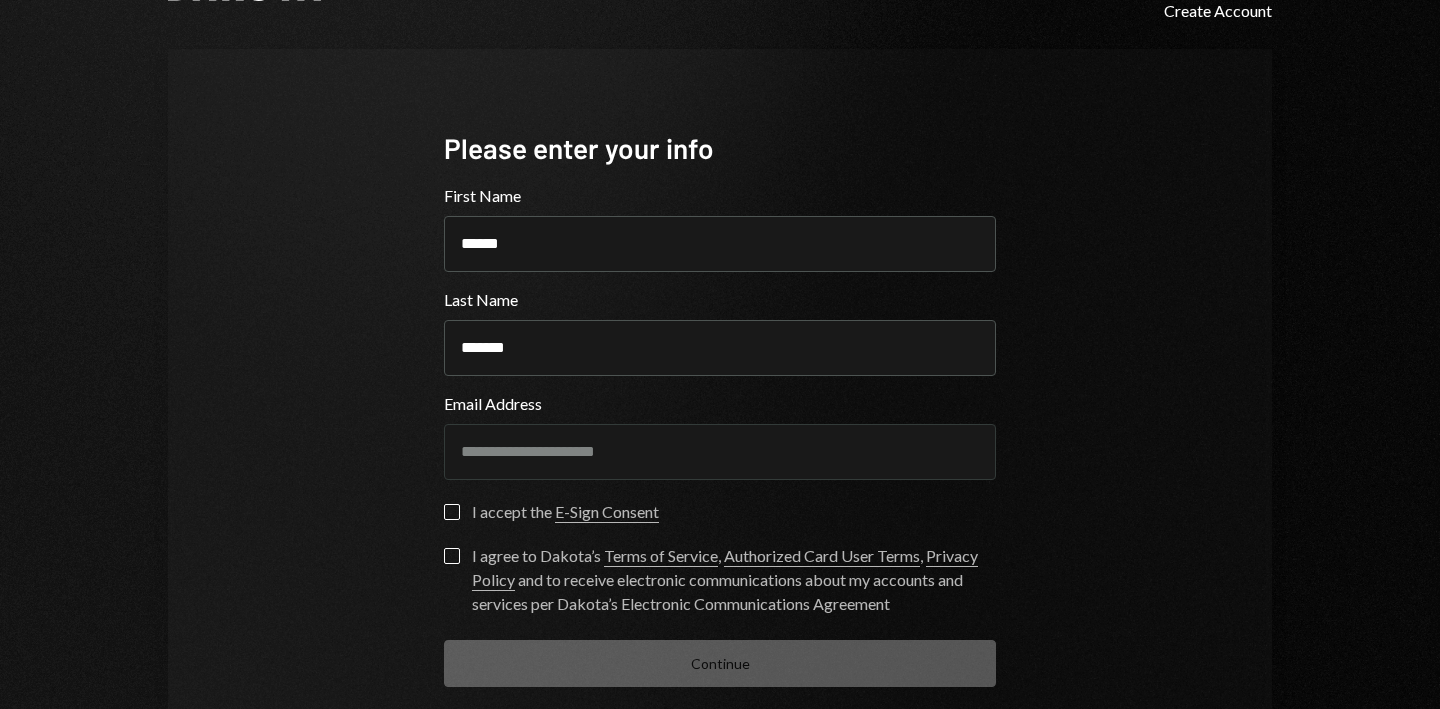 scroll, scrollTop: 78, scrollLeft: 0, axis: vertical 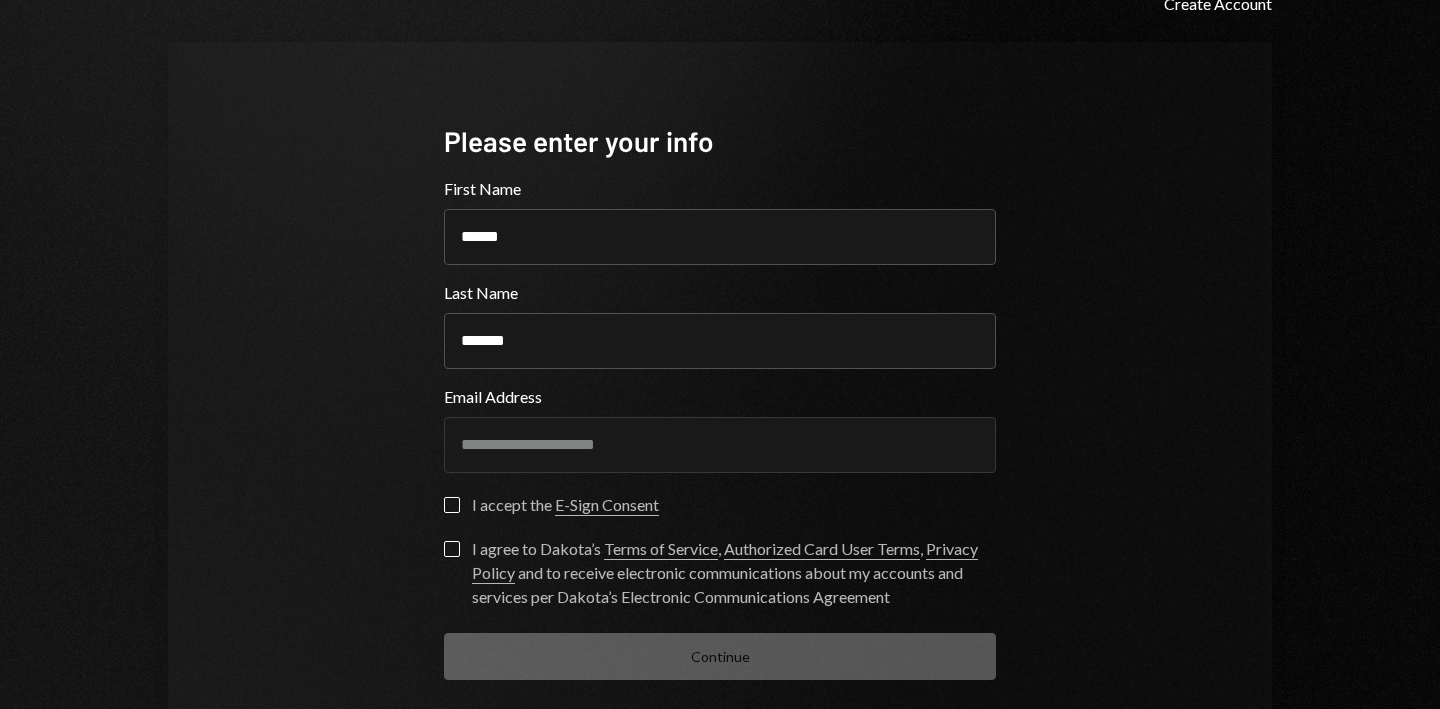 type on "*******" 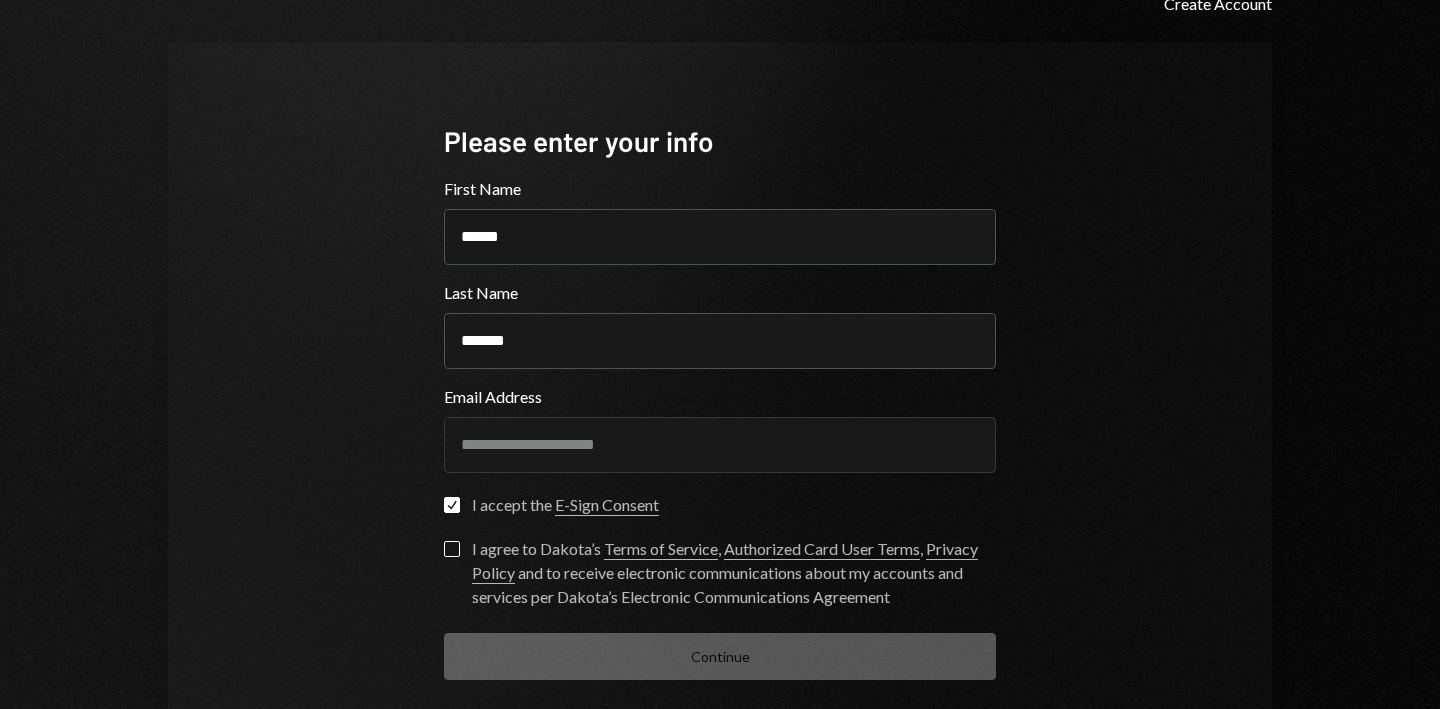 click on "**********" at bounding box center (720, 401) 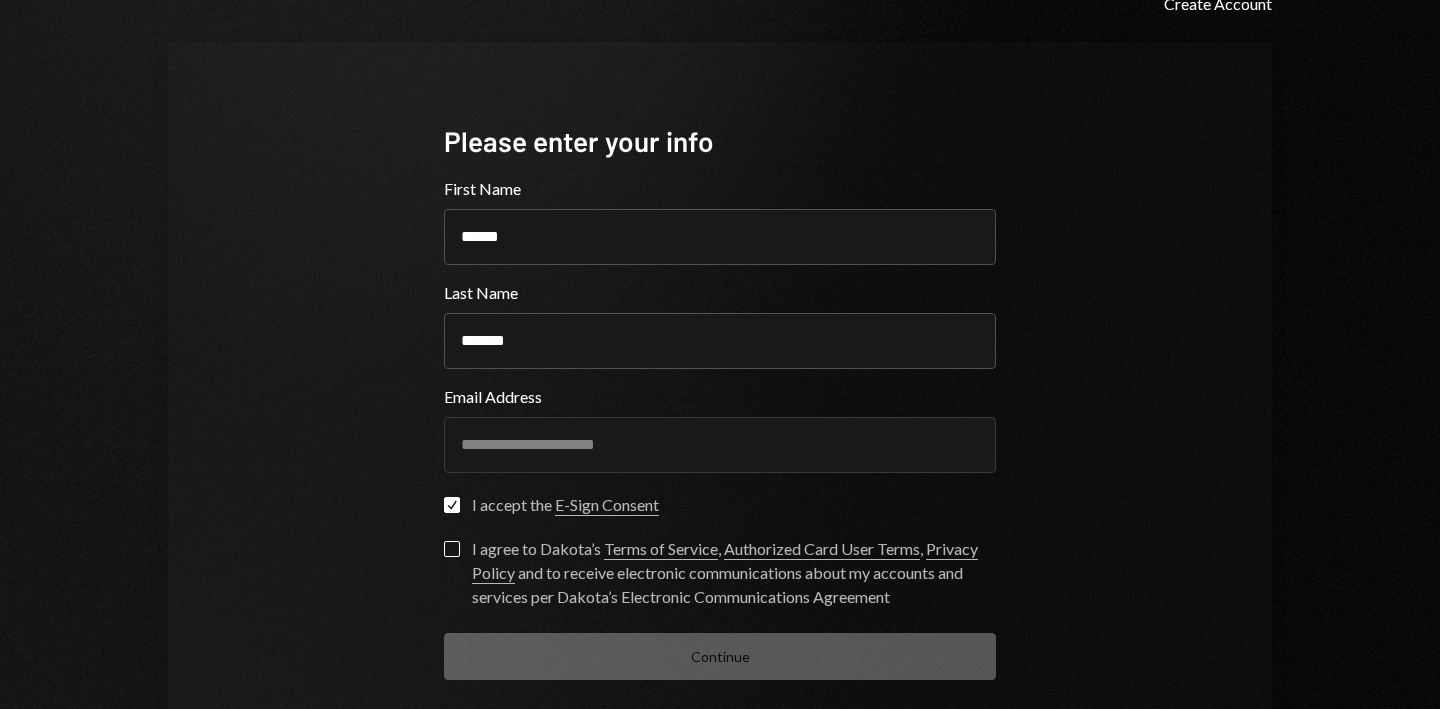 click on "I agree to Dakota’s   Terms of Service ,   Authorized Card User Terms ,   Privacy Policy   and to receive electronic communications about my accounts and services per Dakota’s Electronic Communications Agreement" at bounding box center (452, 549) 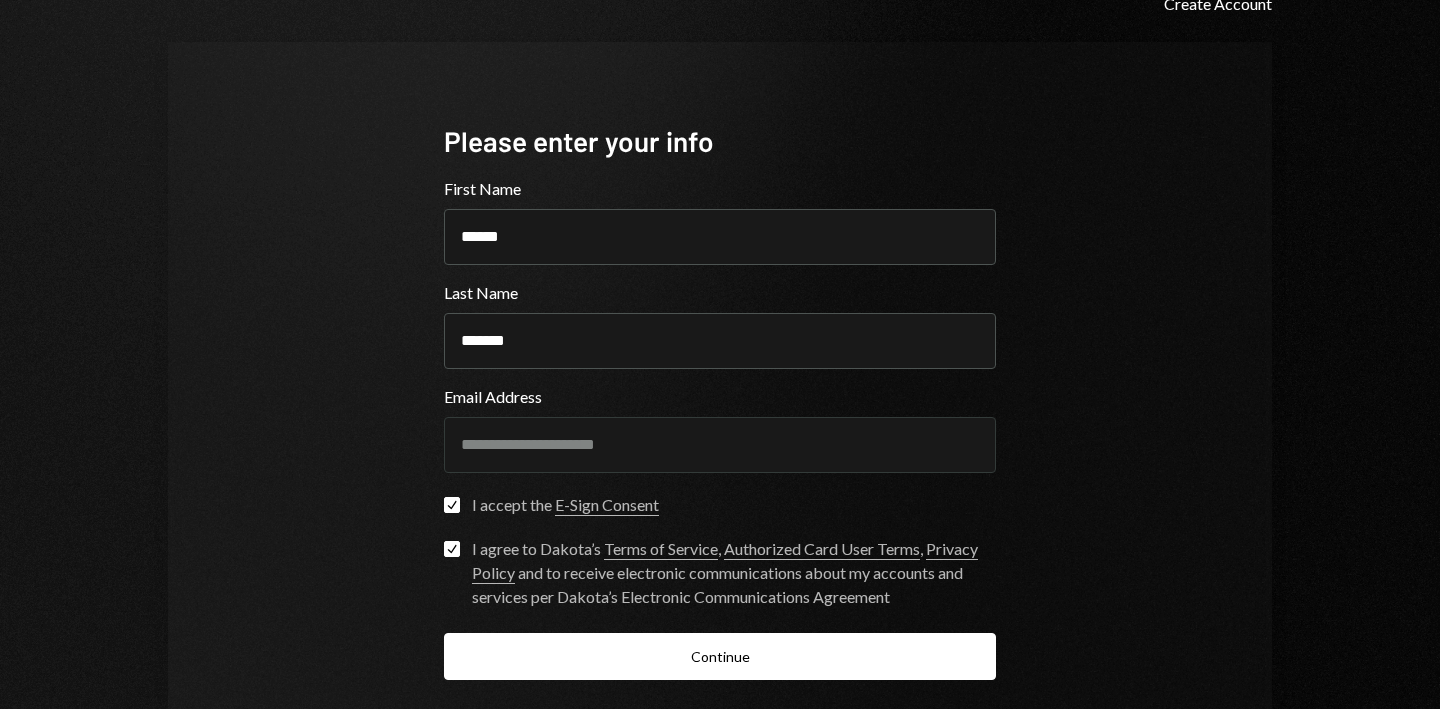 click on "**********" at bounding box center (720, 401) 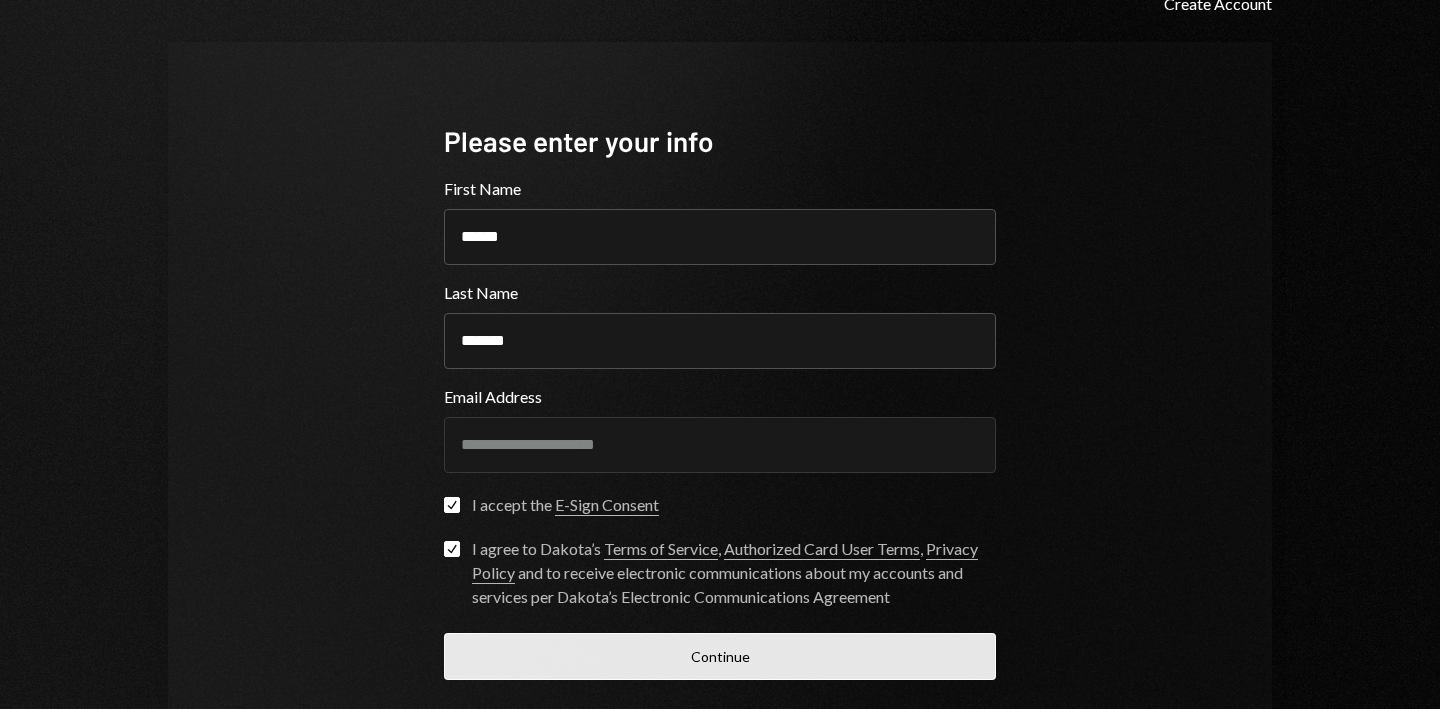 click on "Continue" at bounding box center (720, 656) 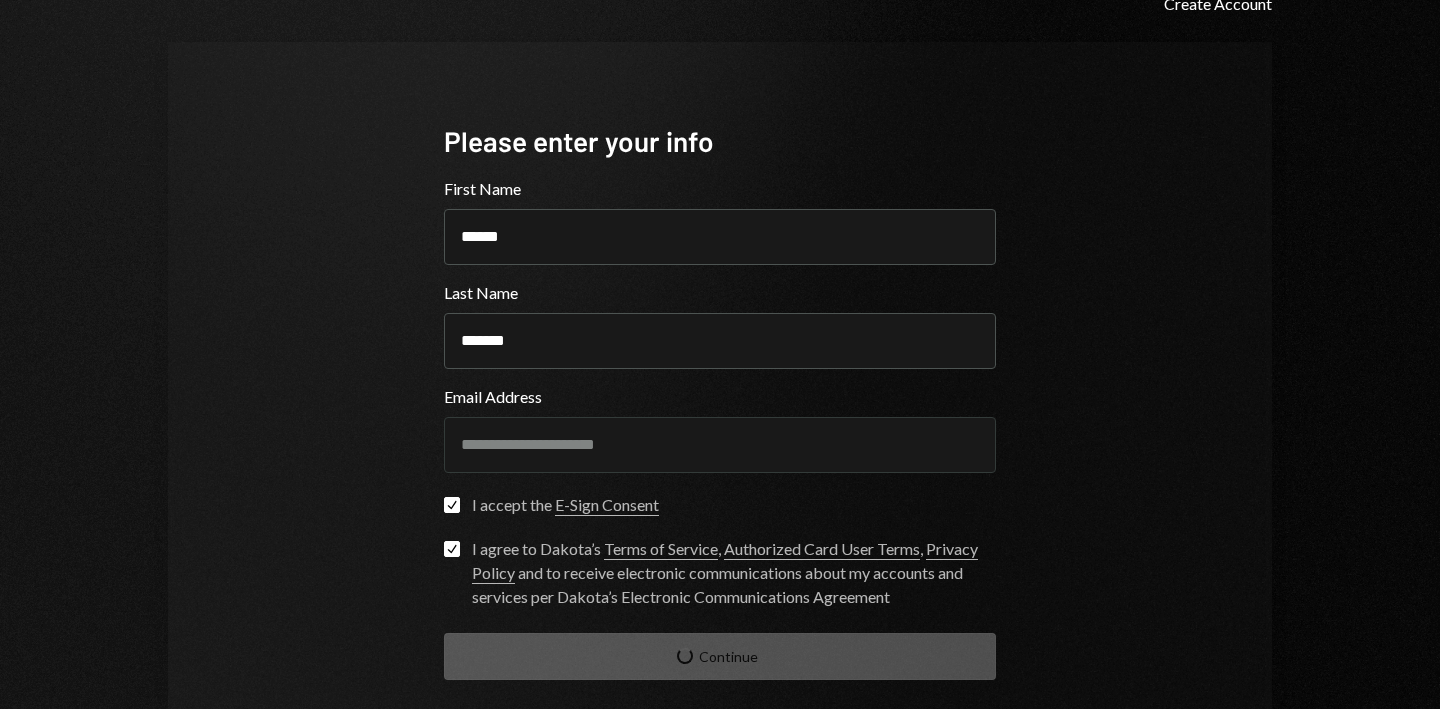 scroll, scrollTop: 26, scrollLeft: 0, axis: vertical 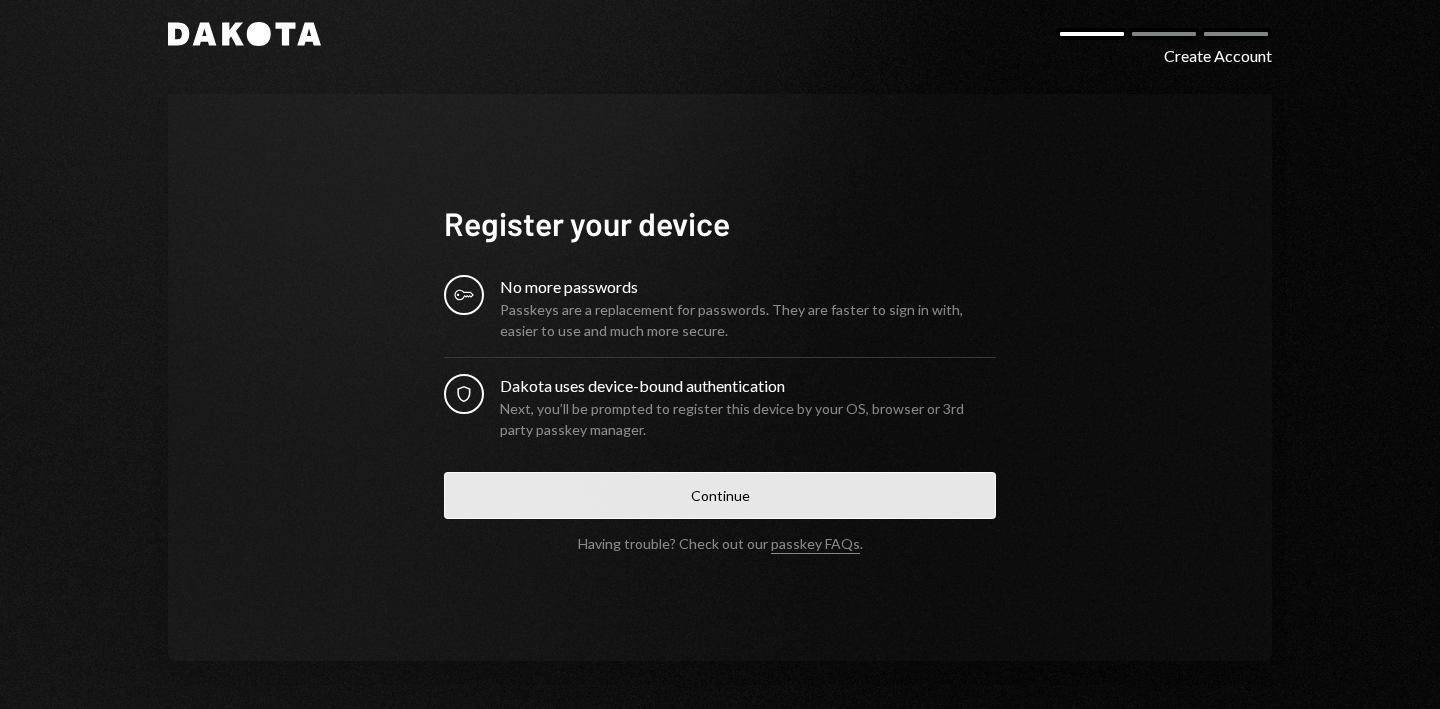 click on "Continue" at bounding box center [720, 495] 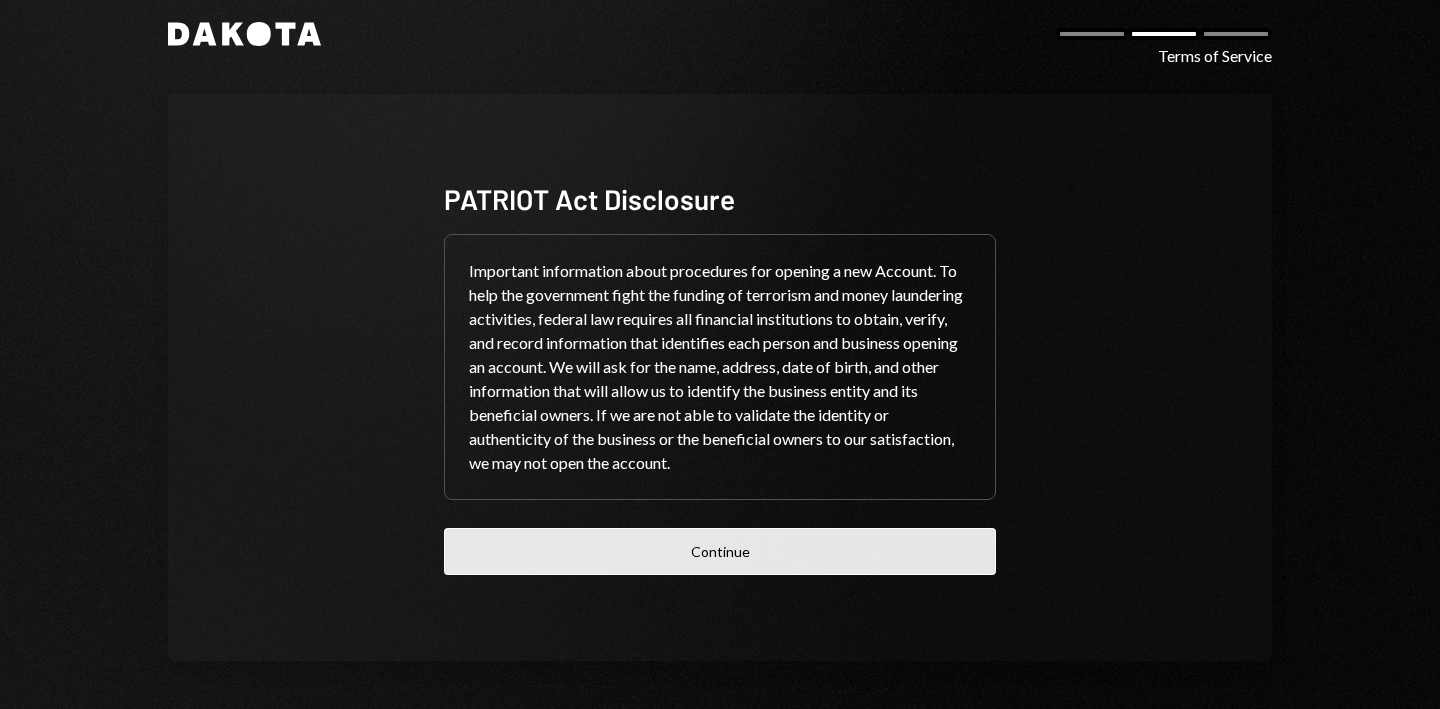 click on "Continue" at bounding box center (720, 551) 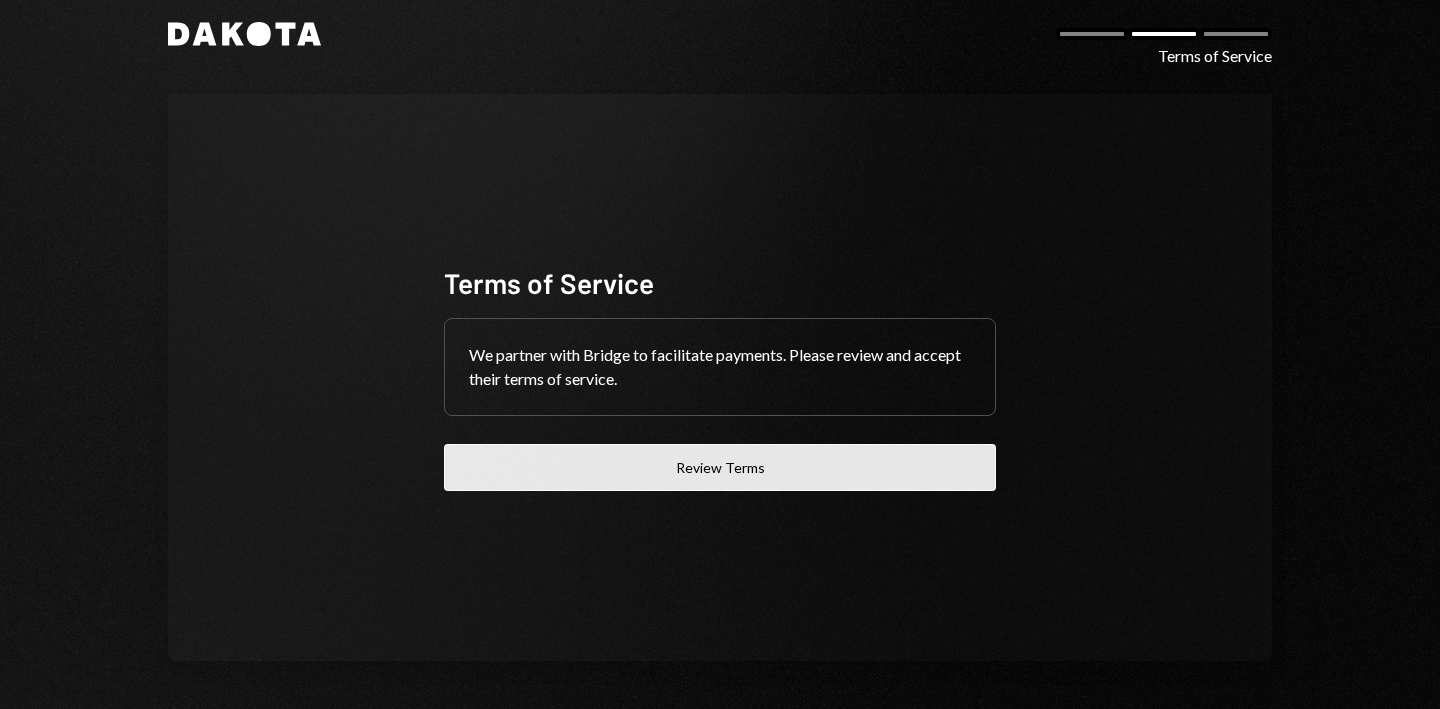 click on "Review Terms" at bounding box center (720, 467) 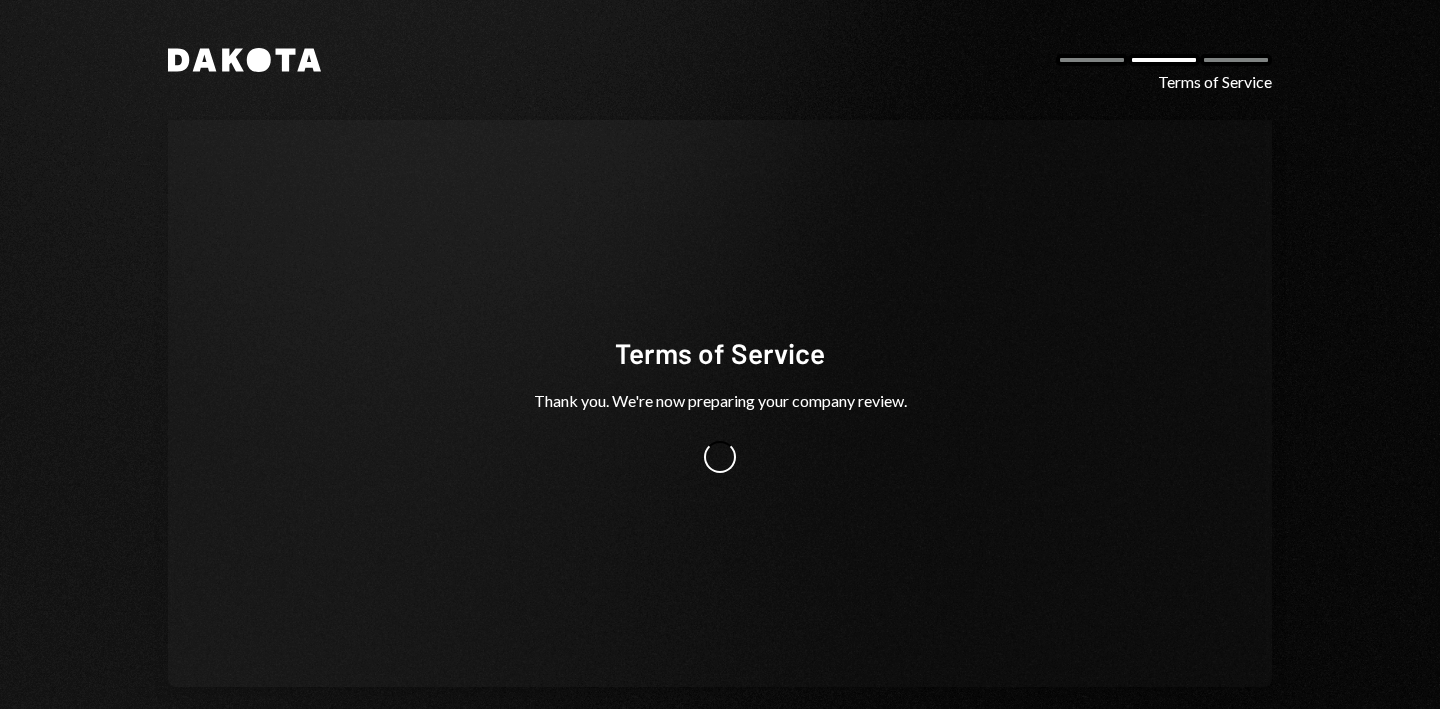 scroll, scrollTop: 0, scrollLeft: 0, axis: both 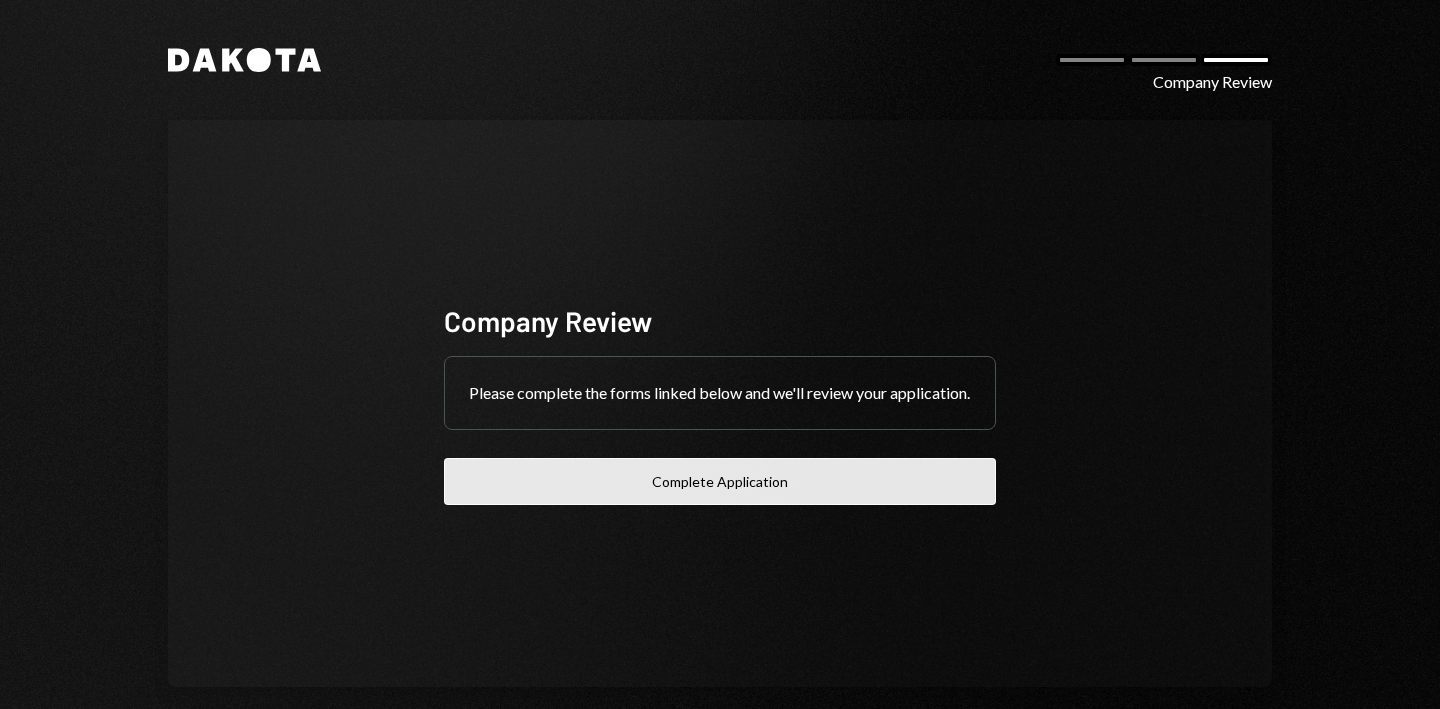 click on "Complete Application" at bounding box center (720, 481) 